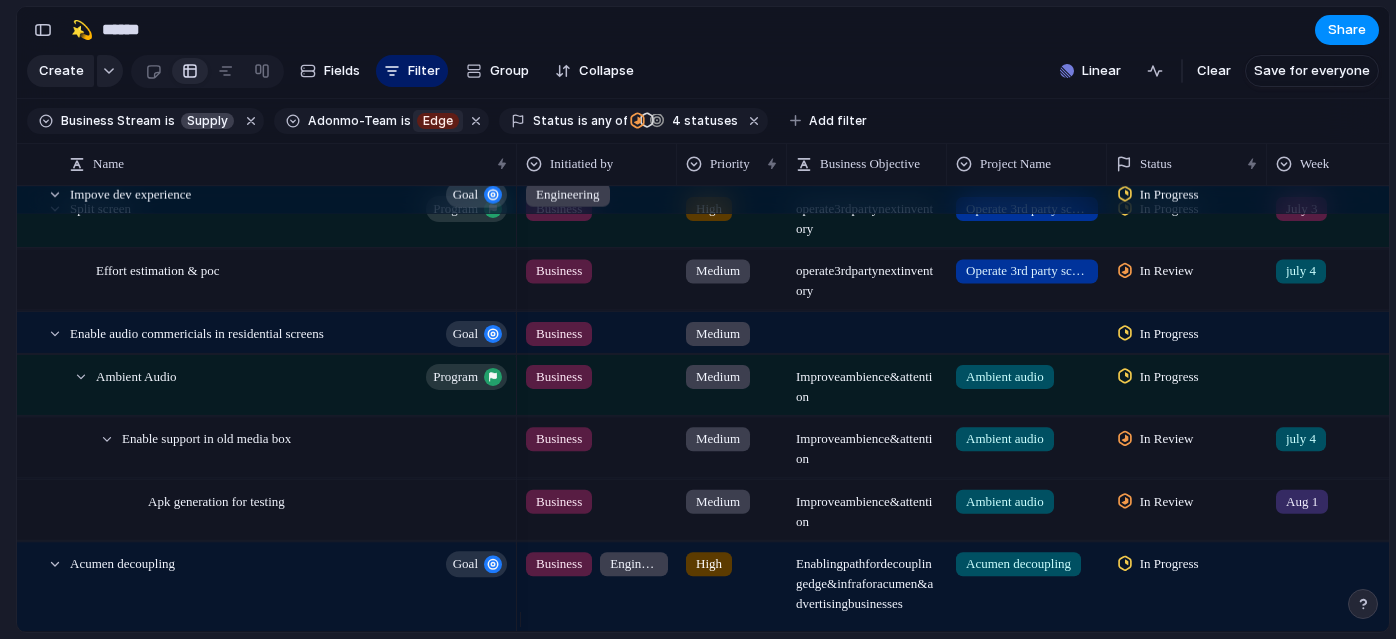 scroll, scrollTop: 0, scrollLeft: 0, axis: both 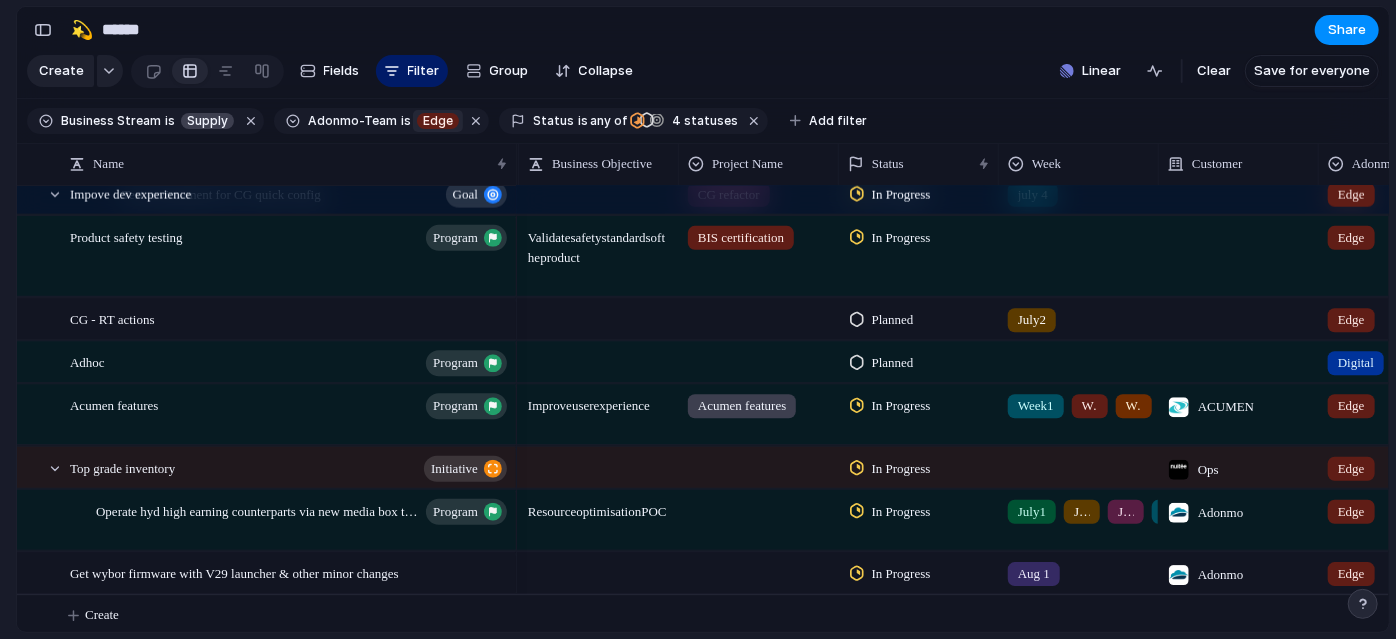 click on "Edge" at bounding box center (438, 121) 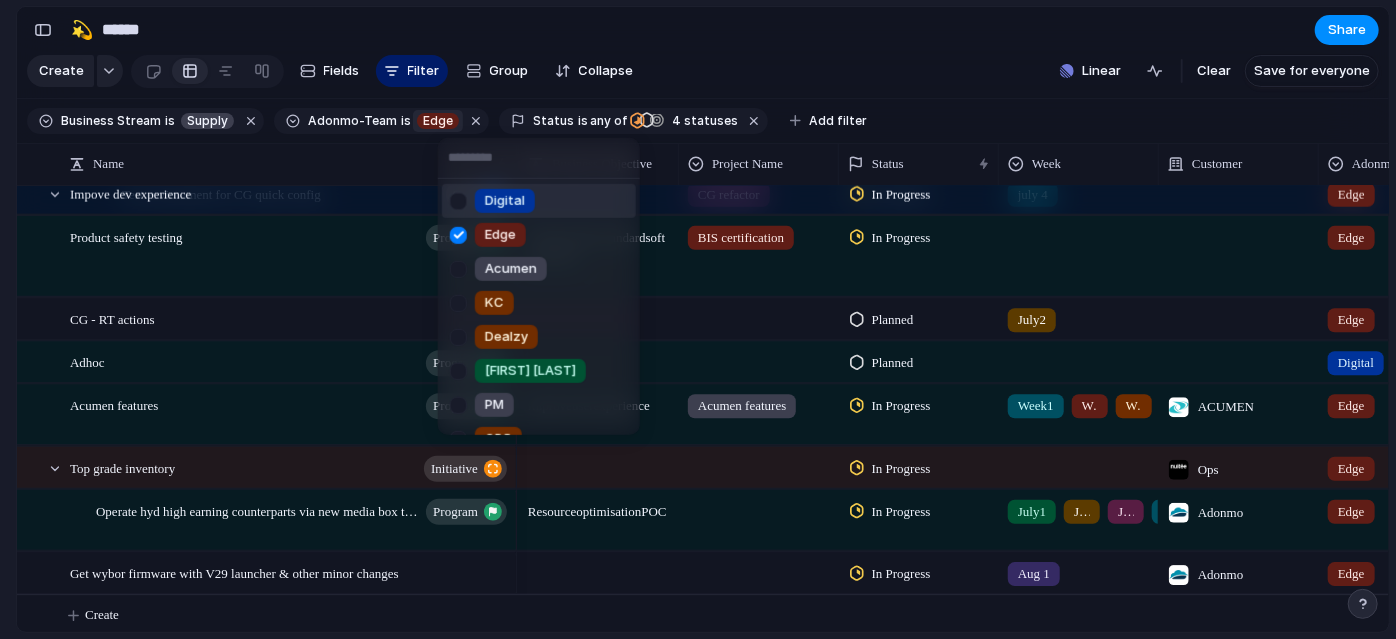 click at bounding box center [458, 200] 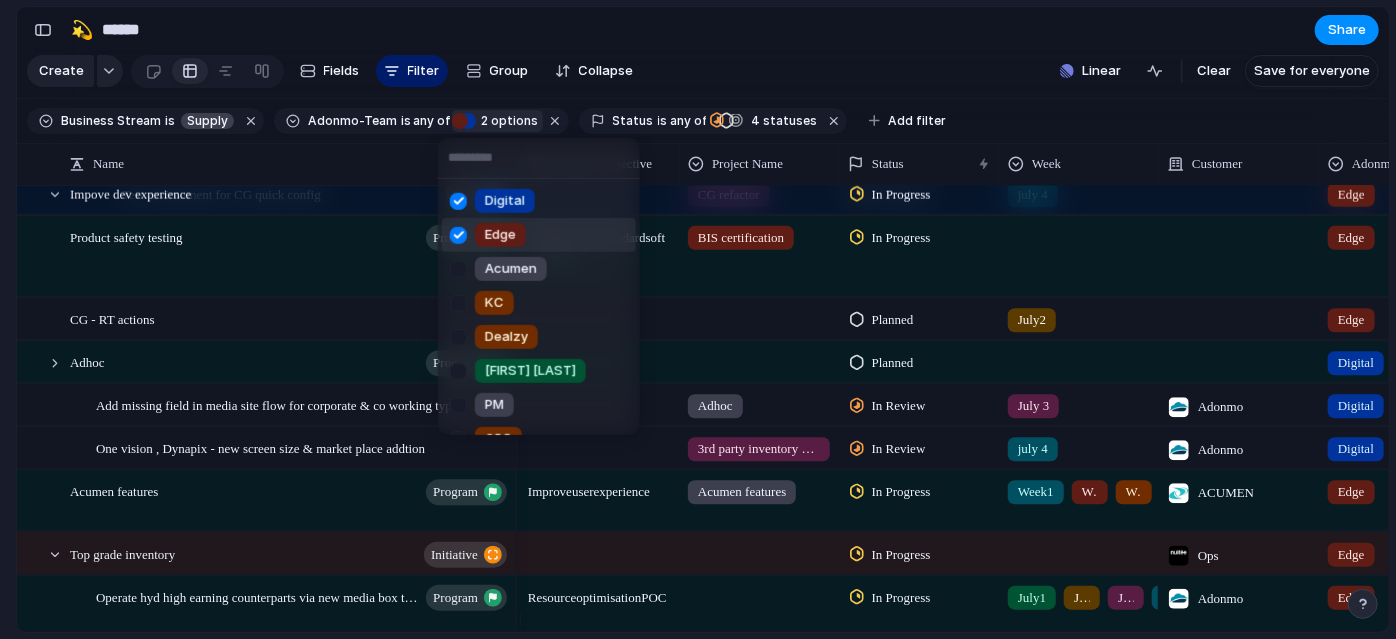 click at bounding box center (458, 234) 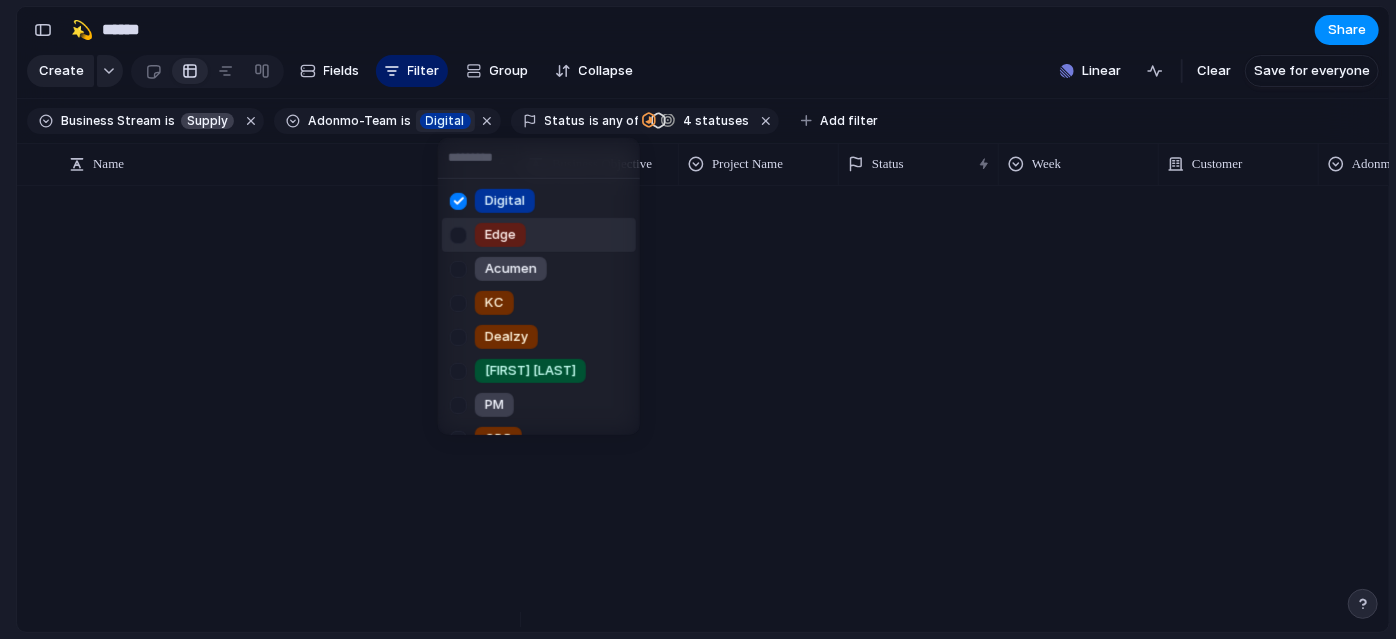 scroll, scrollTop: 0, scrollLeft: 0, axis: both 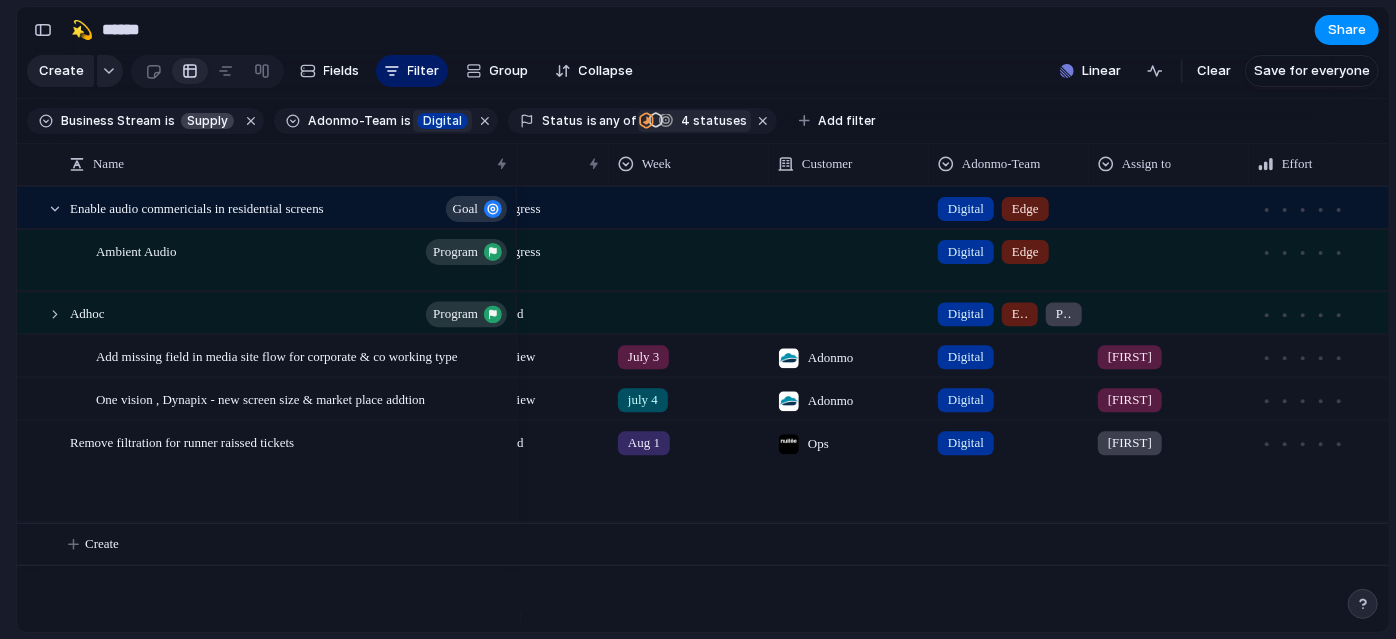 click on "In Review Planned Planned In Progress 4   statuses" at bounding box center (692, 121) 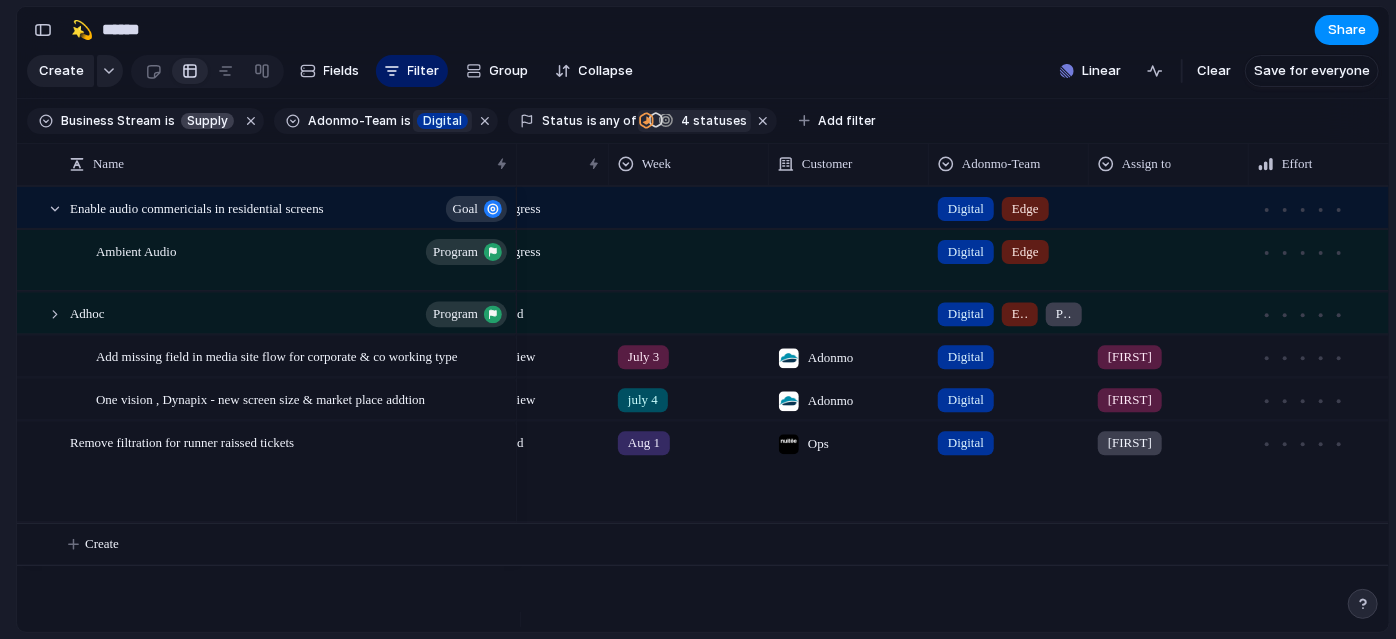 scroll, scrollTop: 0, scrollLeft: 888, axis: horizontal 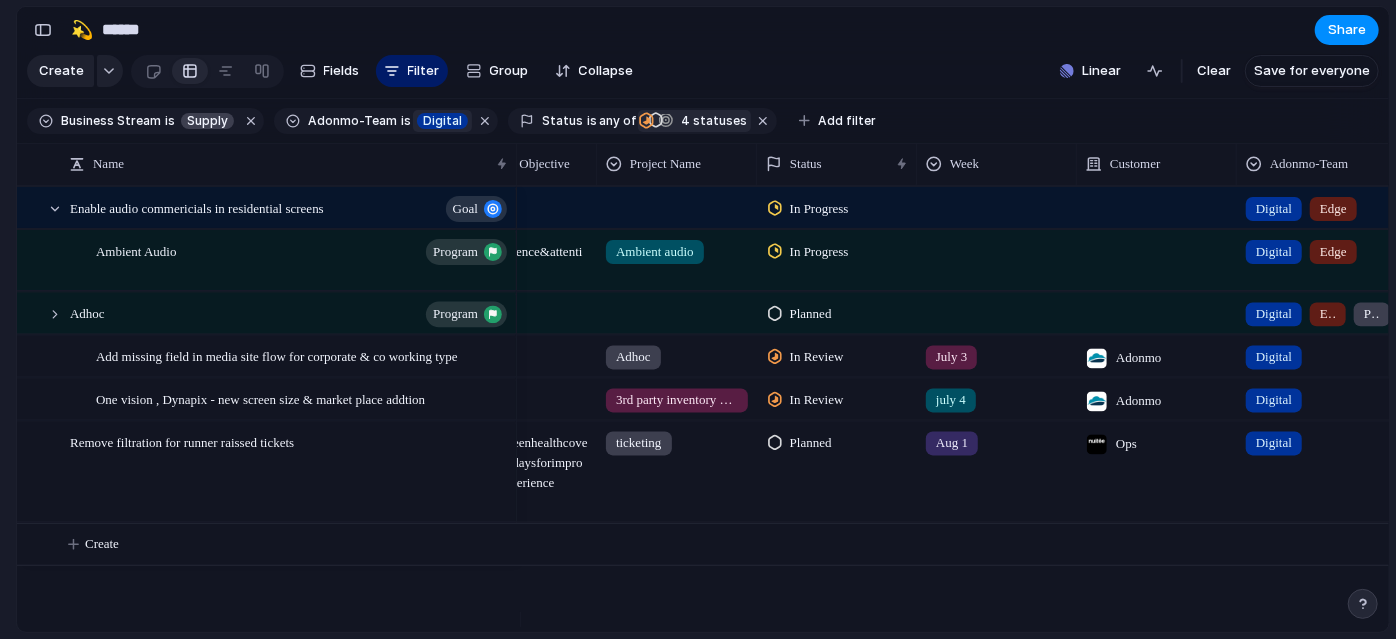 click on "In Review" at bounding box center (817, 357) 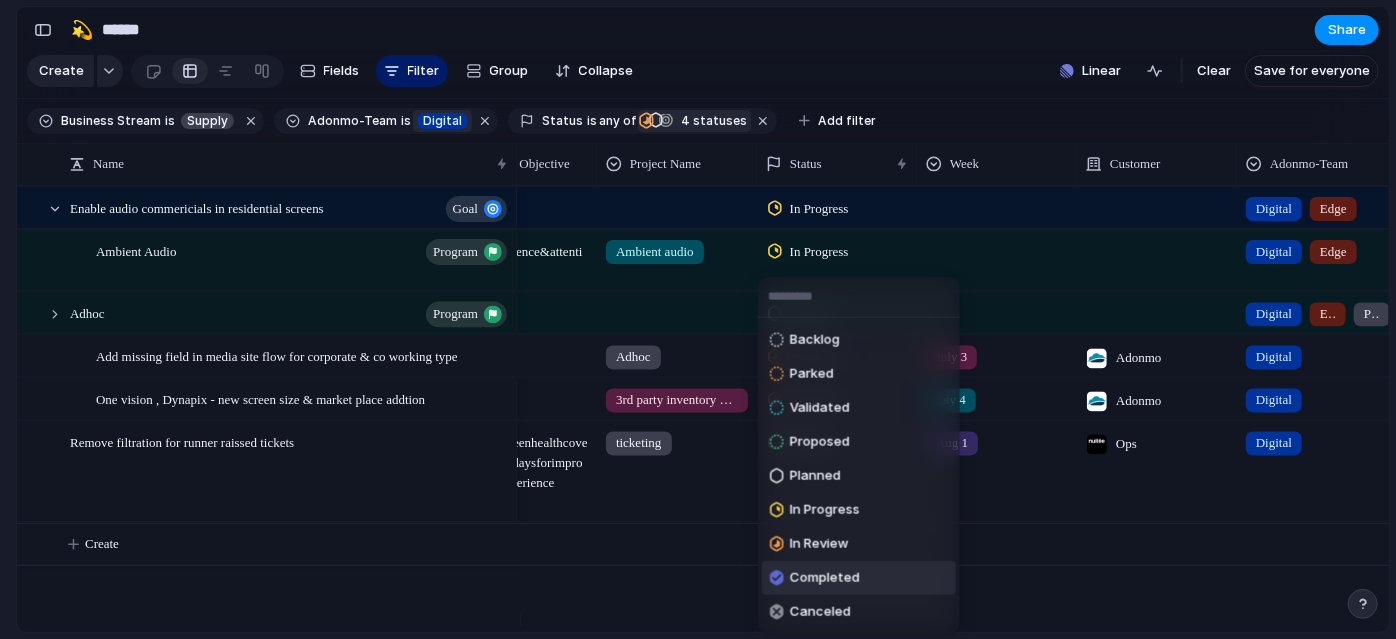 click on "Completed" at bounding box center [825, 578] 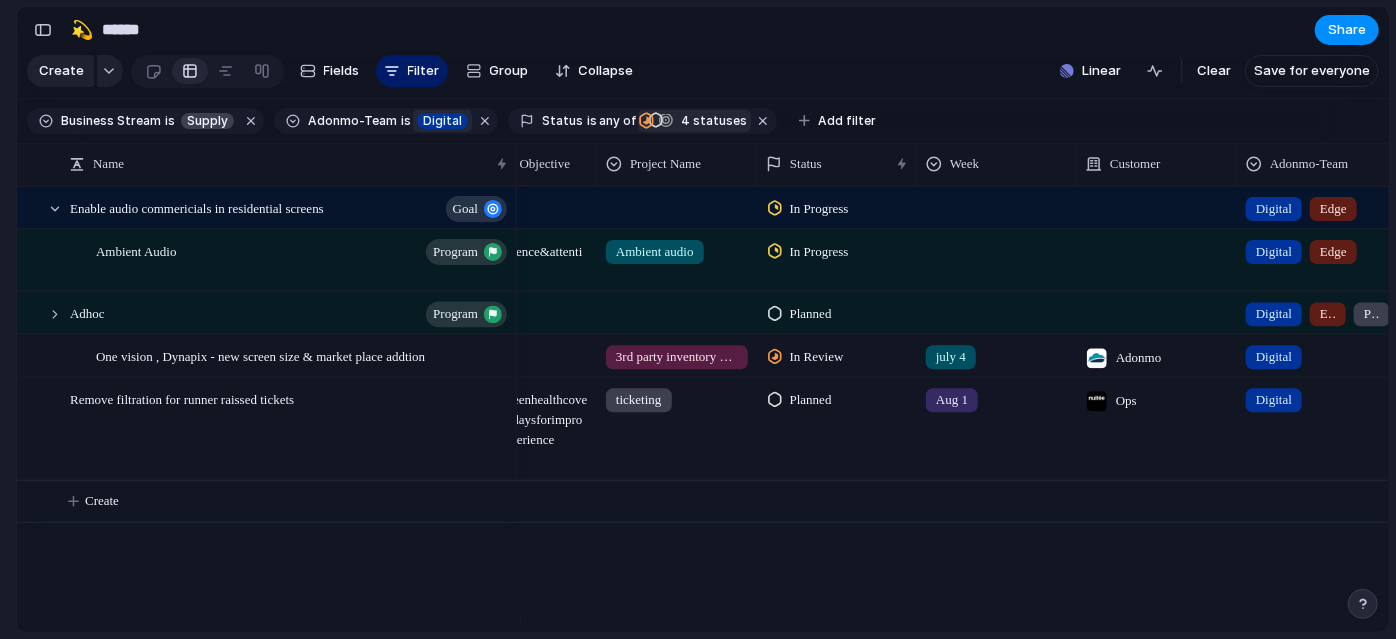 scroll, scrollTop: 0, scrollLeft: 542, axis: horizontal 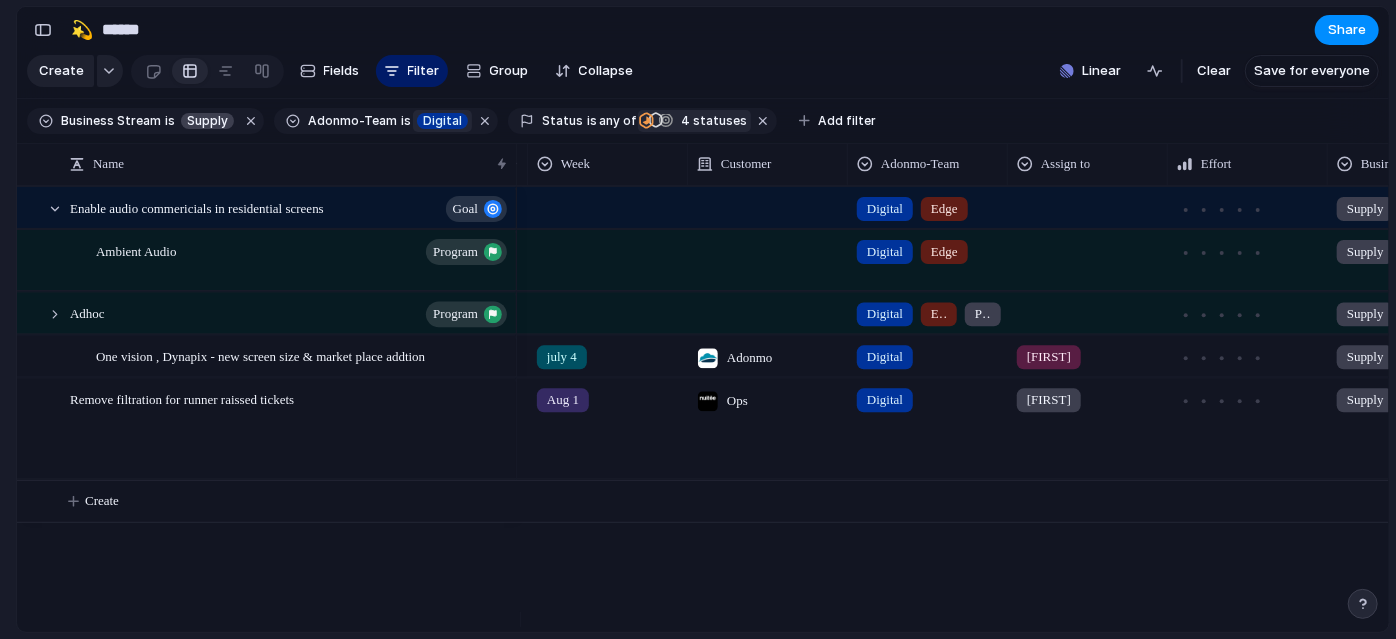 click on "Digital" at bounding box center [885, 400] 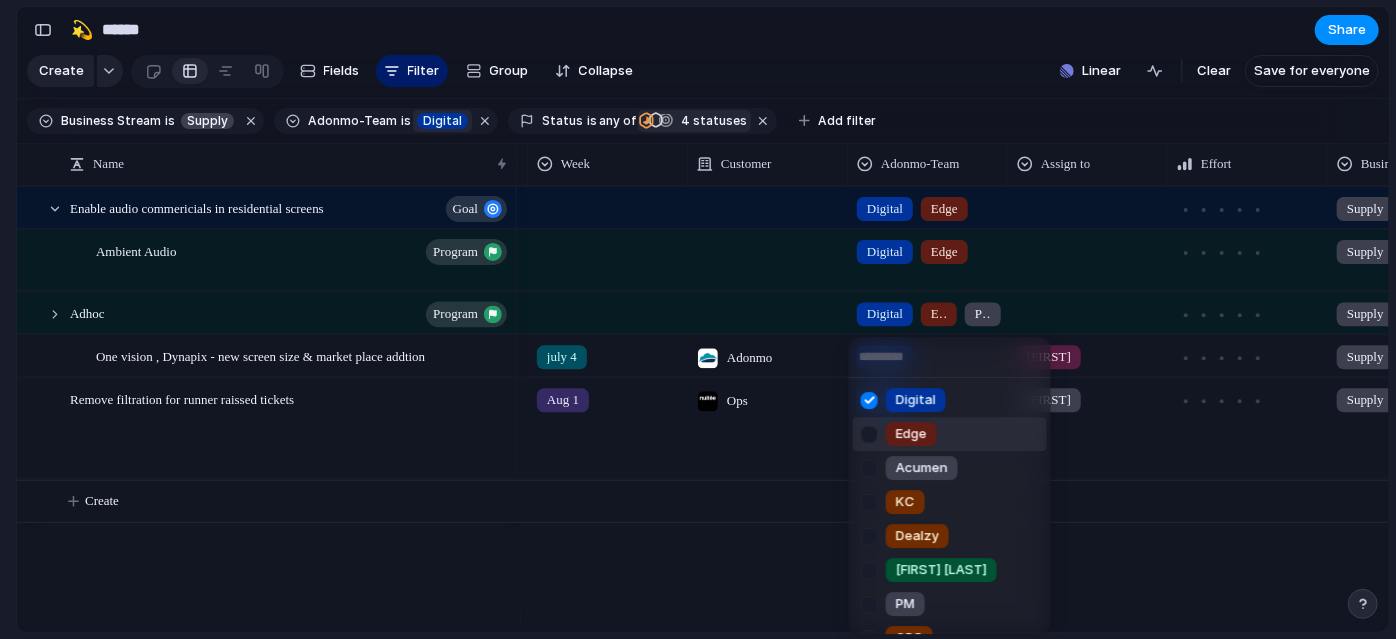 click at bounding box center [869, 434] 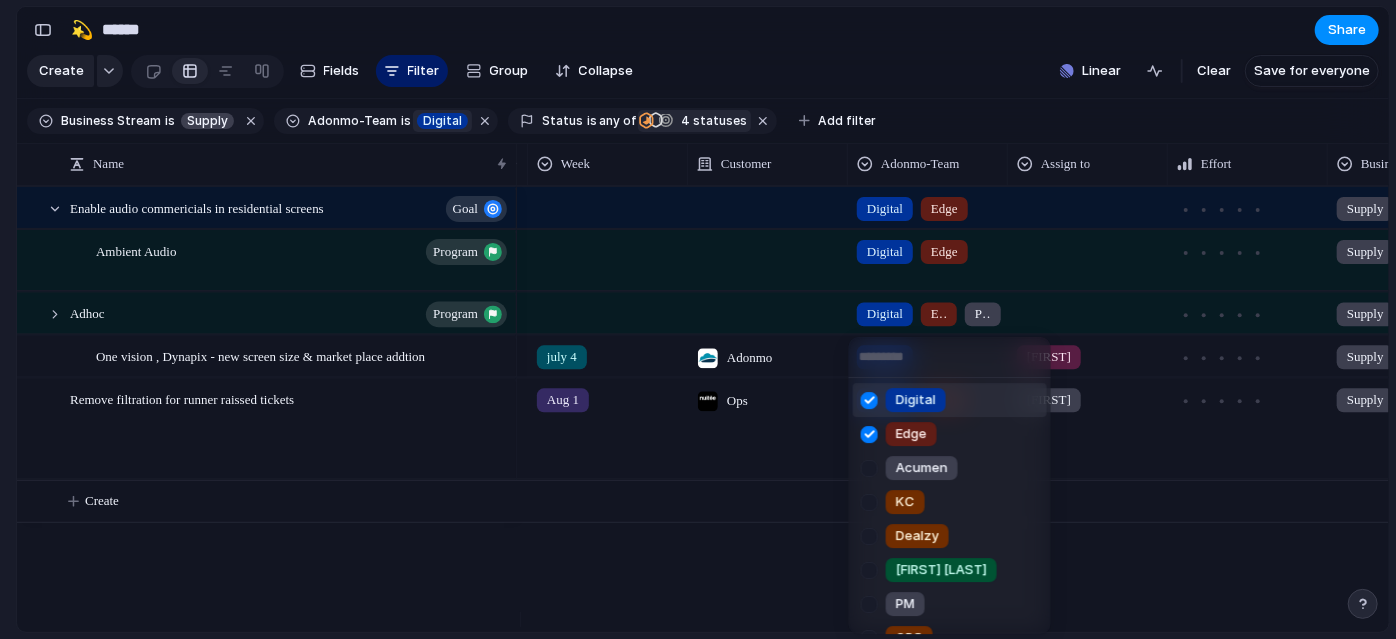 click at bounding box center (869, 400) 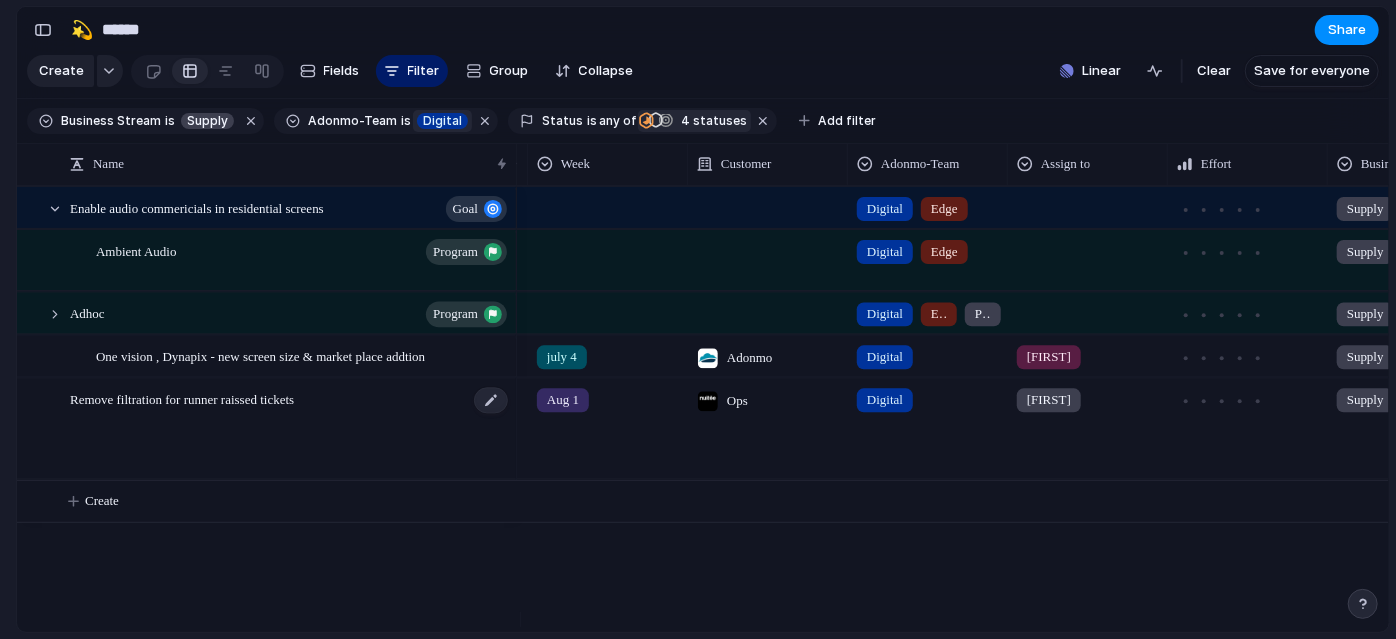 click on "Remove filtration for runner raissed tickets" at bounding box center (290, 429) 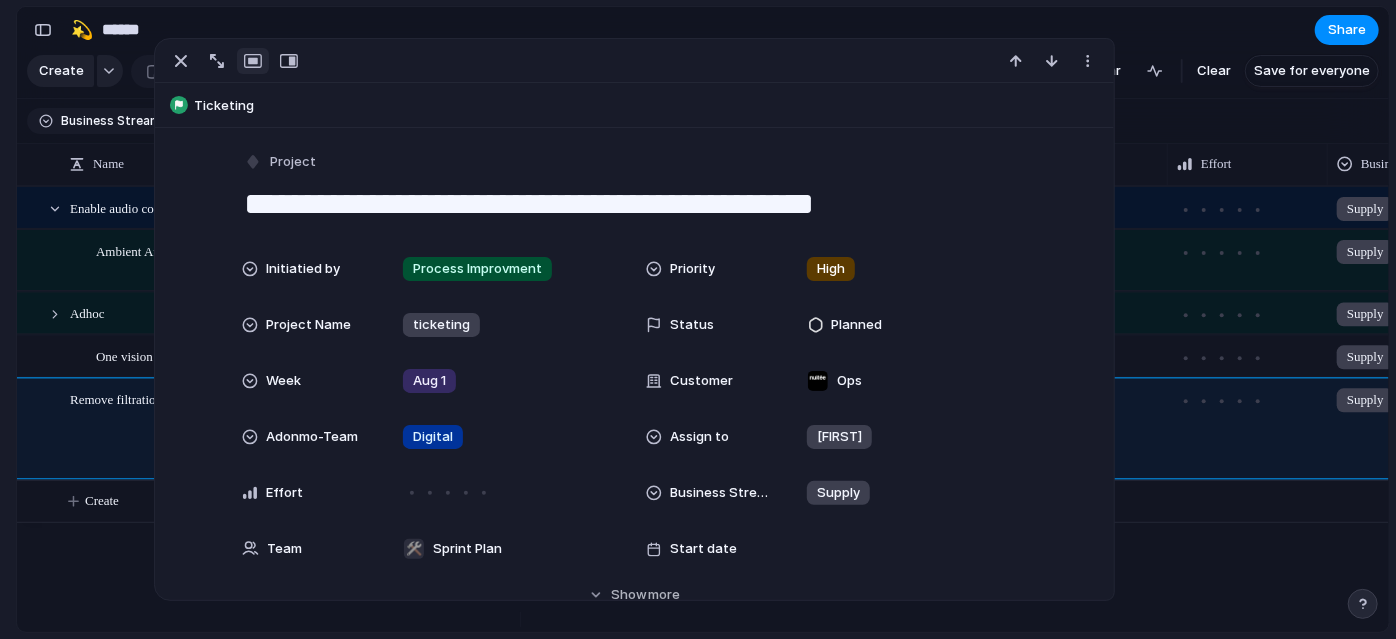 click on "**********" at bounding box center (634, 204) 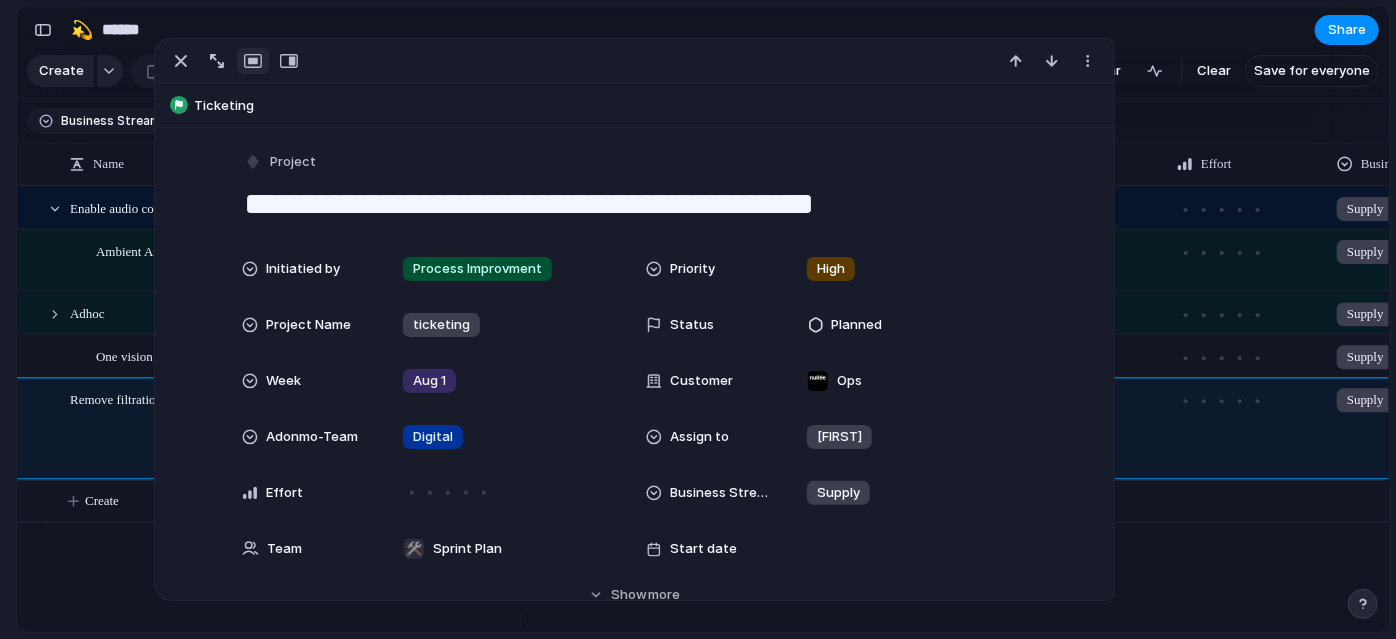 type on "**********" 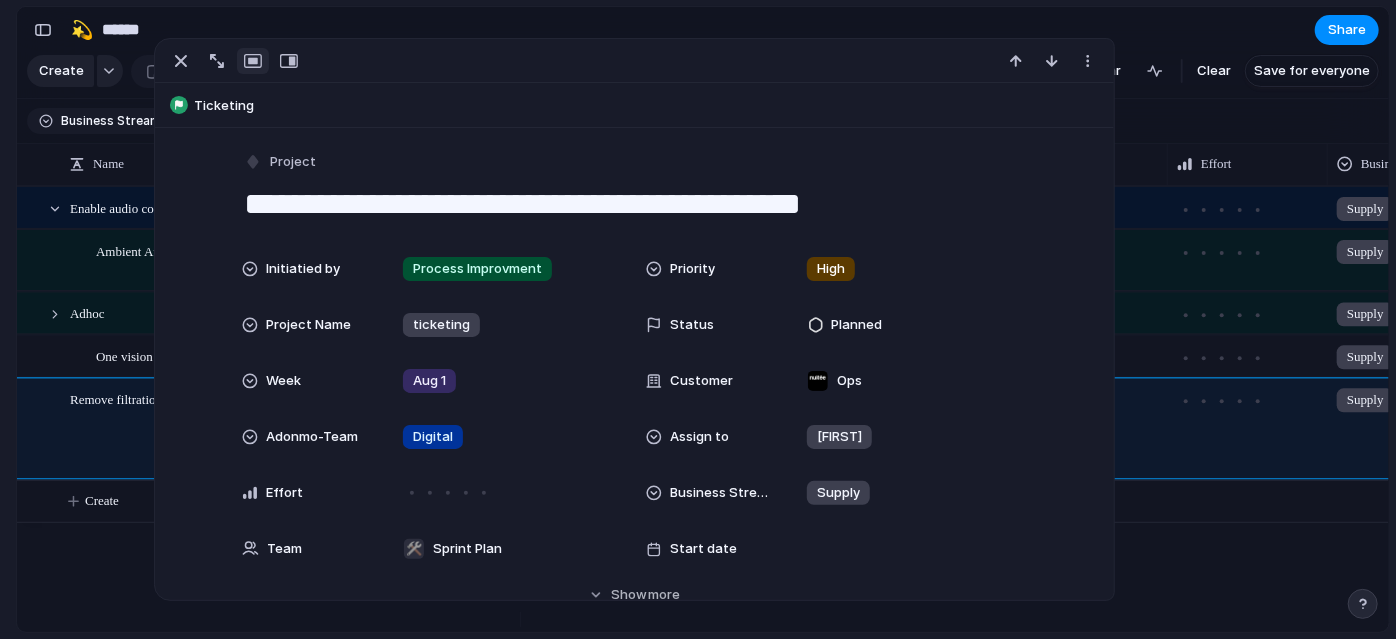 click on "🛠️ Sprint Plan Projects 🍎 June- Digital Plan 🧊 July Test 🤖 Week2 🍎 July- Supply / Edge Plan 📒 New view 💫 Supply
To pick up a draggable item, press the space bar.
While dragging, use the arrow keys to move the item.
Press space again to drop the item in its new position, or press escape to cancel.
Create view" at bounding box center [110, 312] 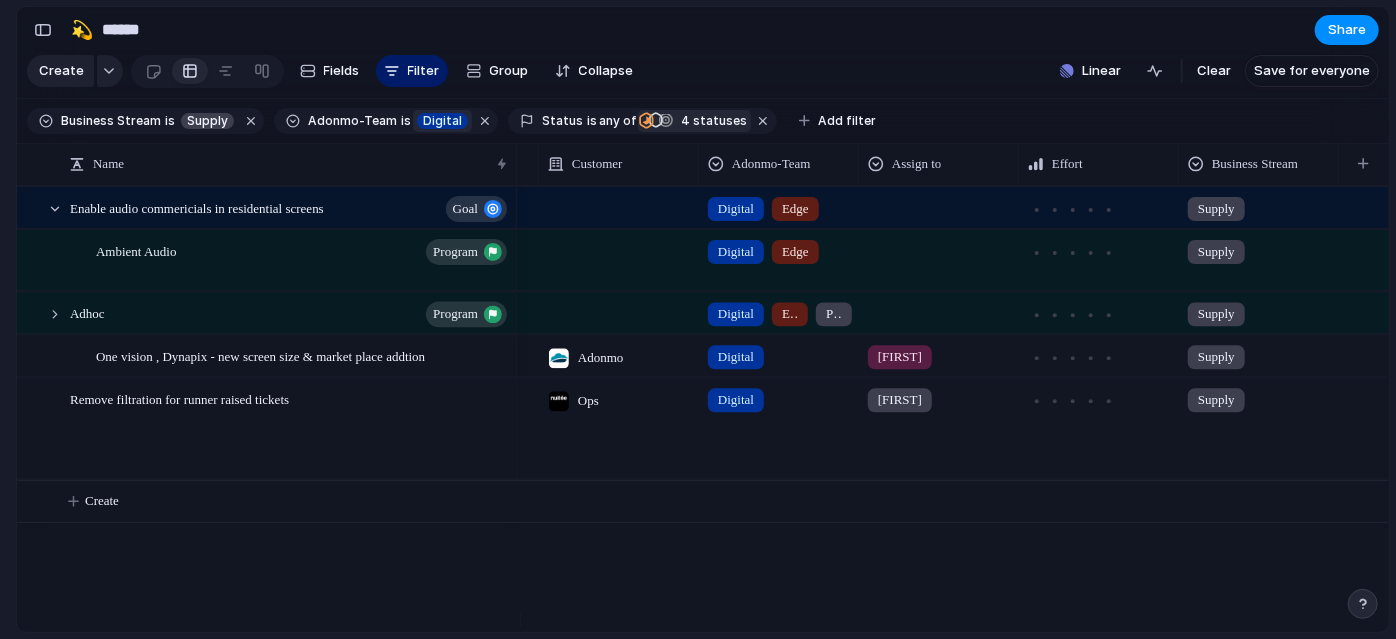 click on "Digital" at bounding box center (736, 400) 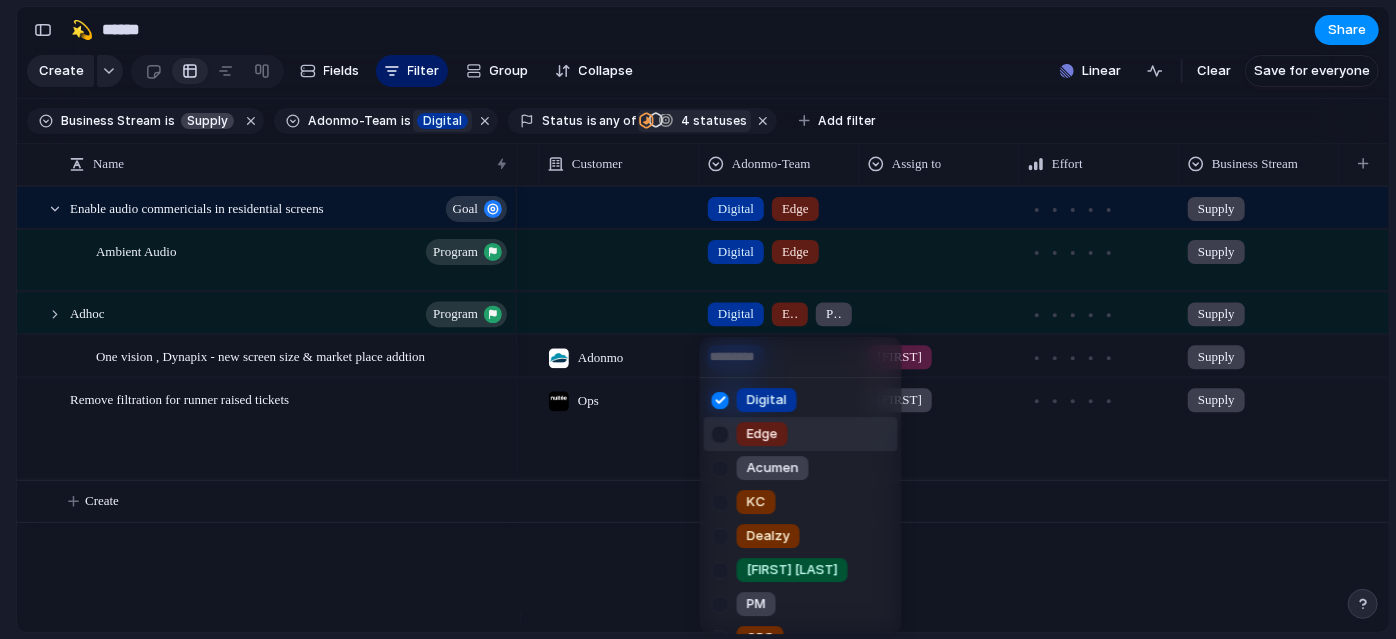 click at bounding box center [720, 434] 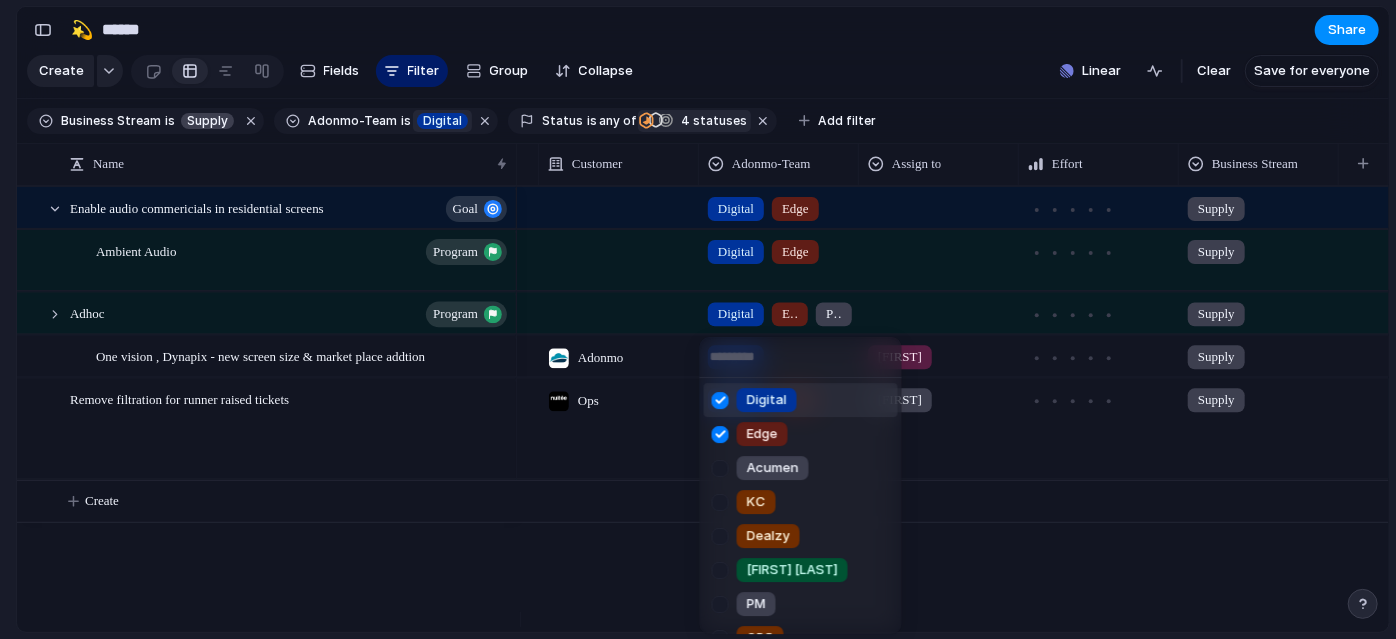 click at bounding box center [720, 400] 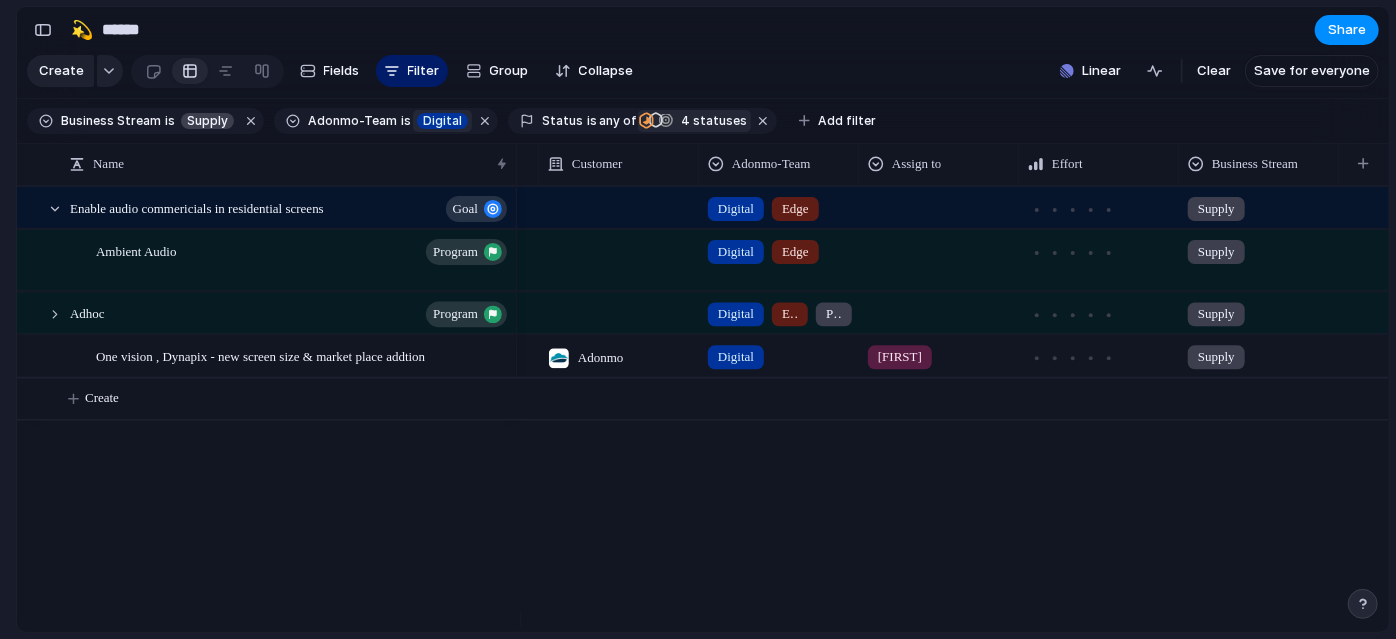click on "In Review Planned Planned In Progress 4   statuses" at bounding box center [692, 121] 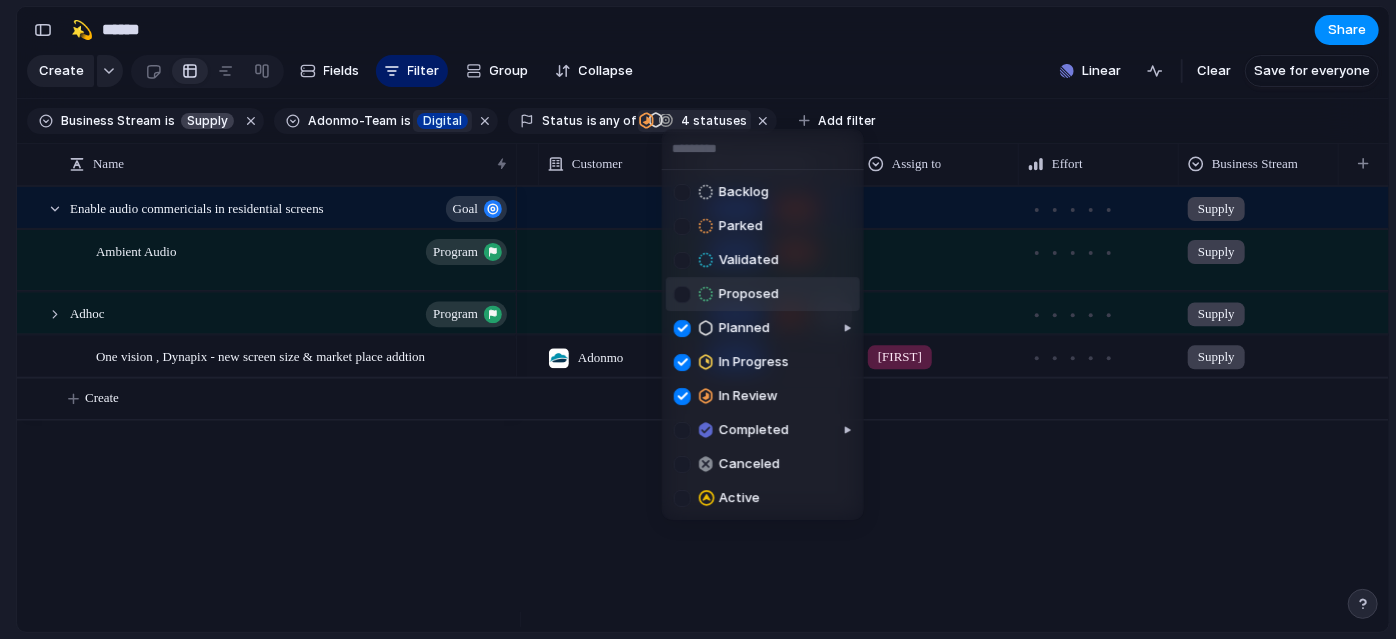 click at bounding box center (682, 294) 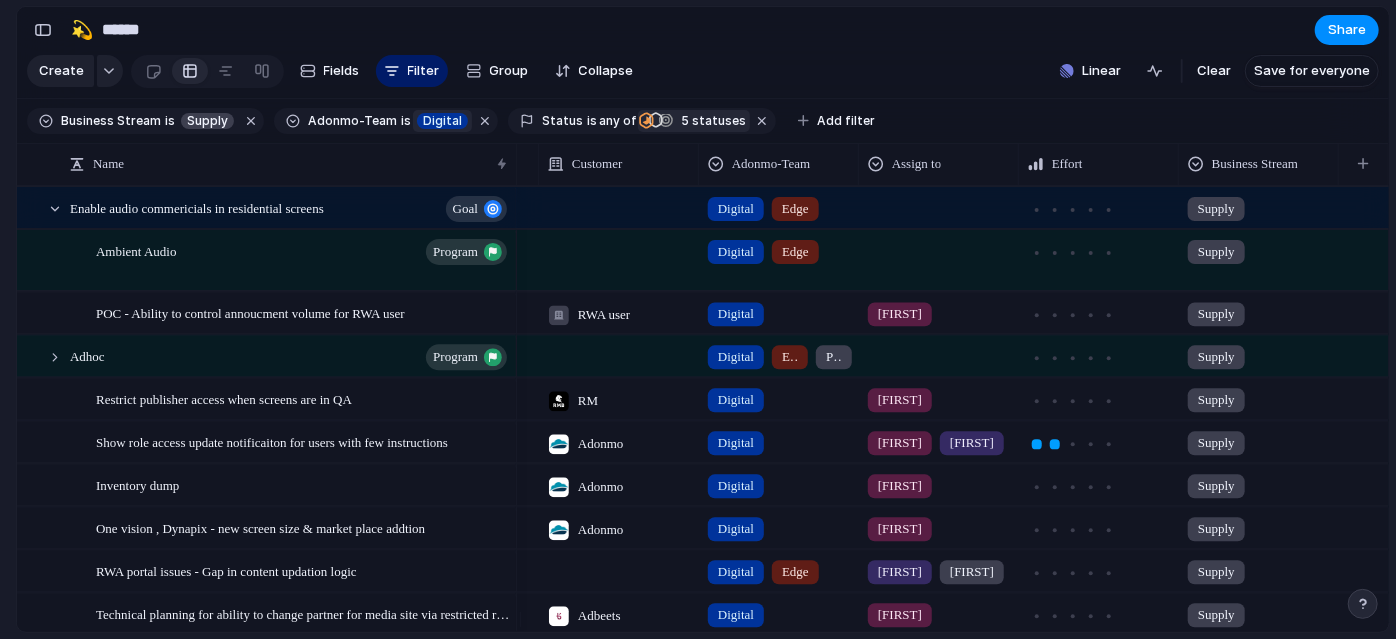 scroll, scrollTop: 66, scrollLeft: 0, axis: vertical 